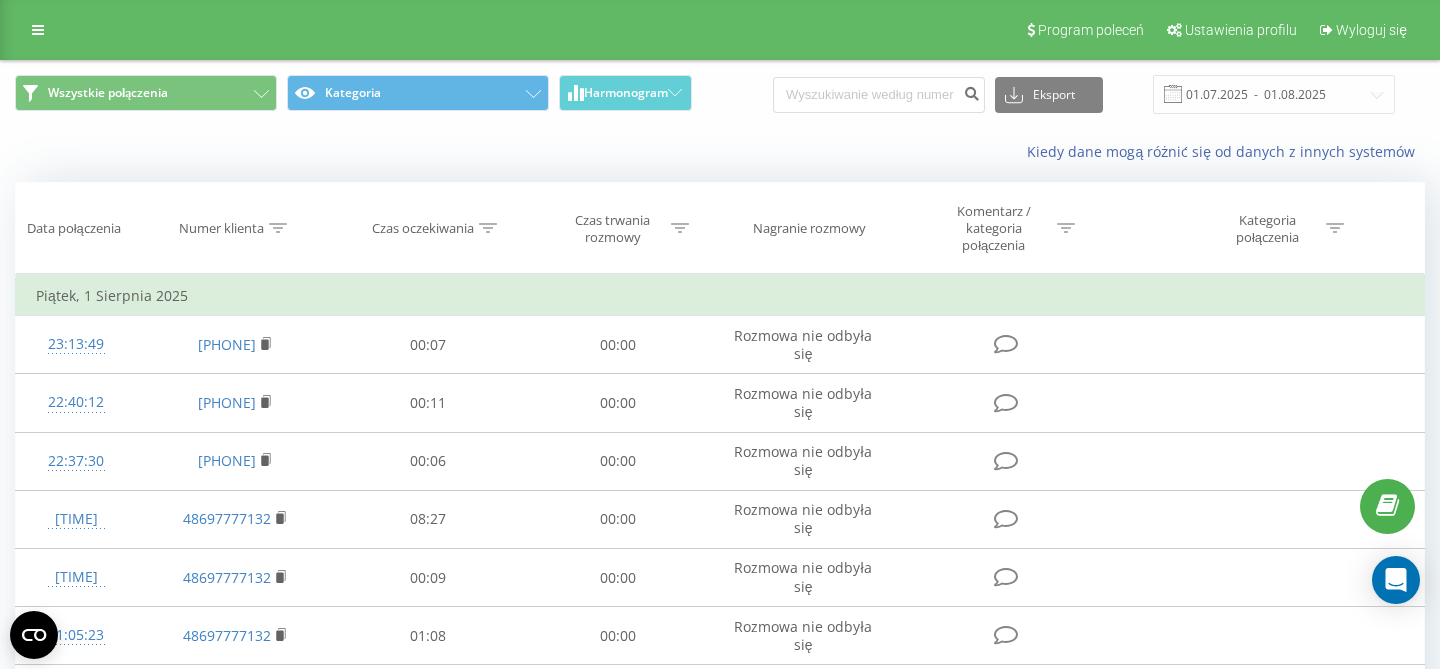 scroll, scrollTop: 0, scrollLeft: 0, axis: both 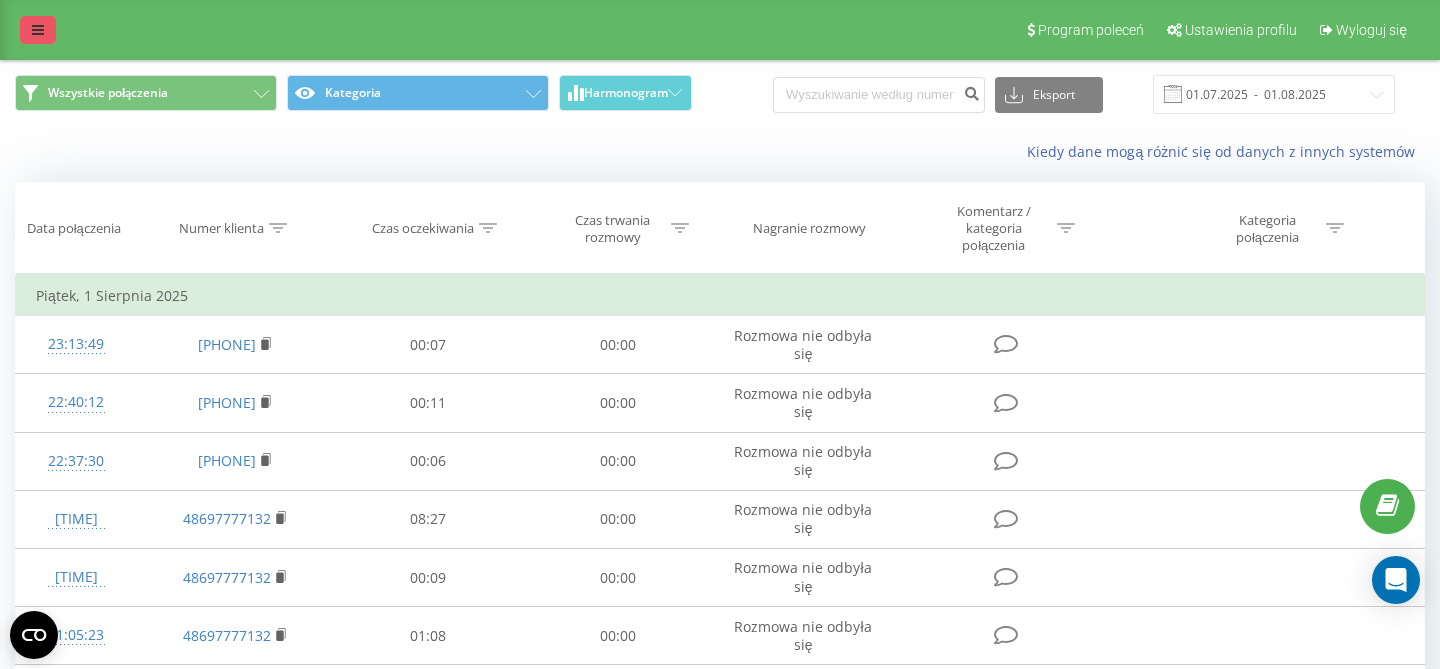 click at bounding box center [38, 30] 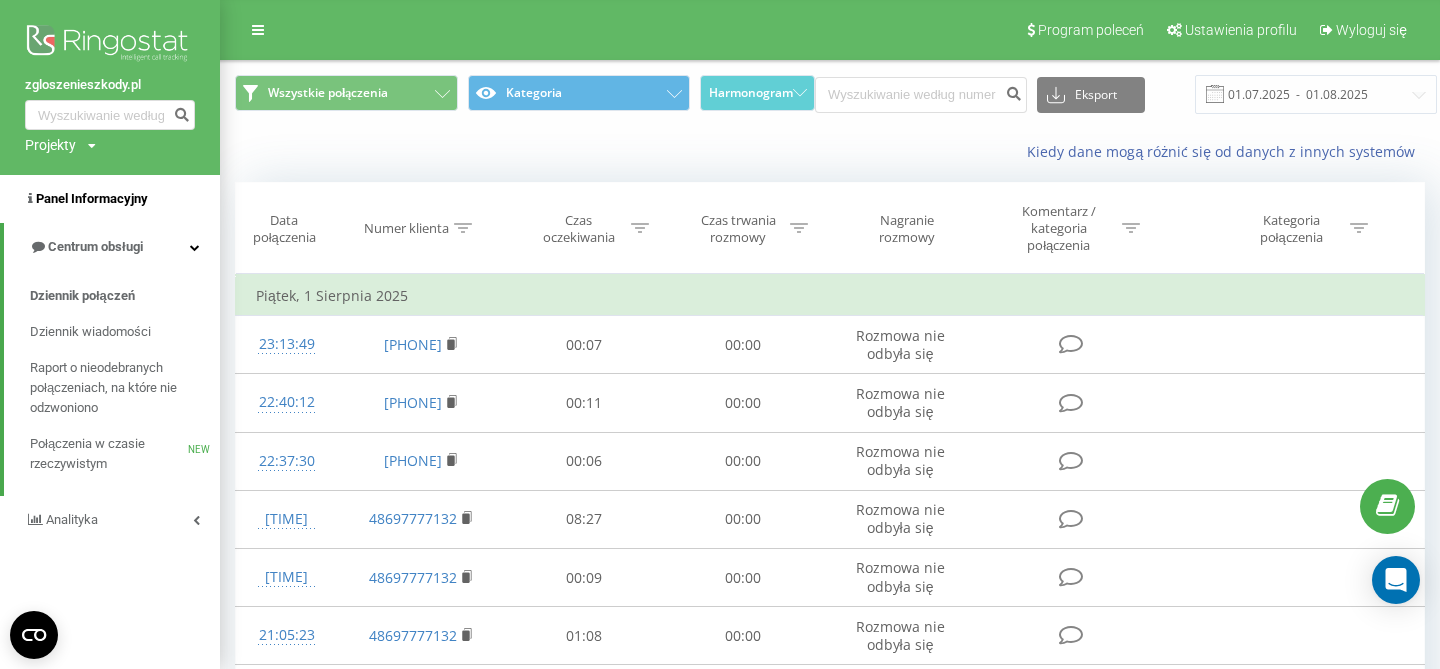 click on "Panel Informacyjny" at bounding box center [92, 198] 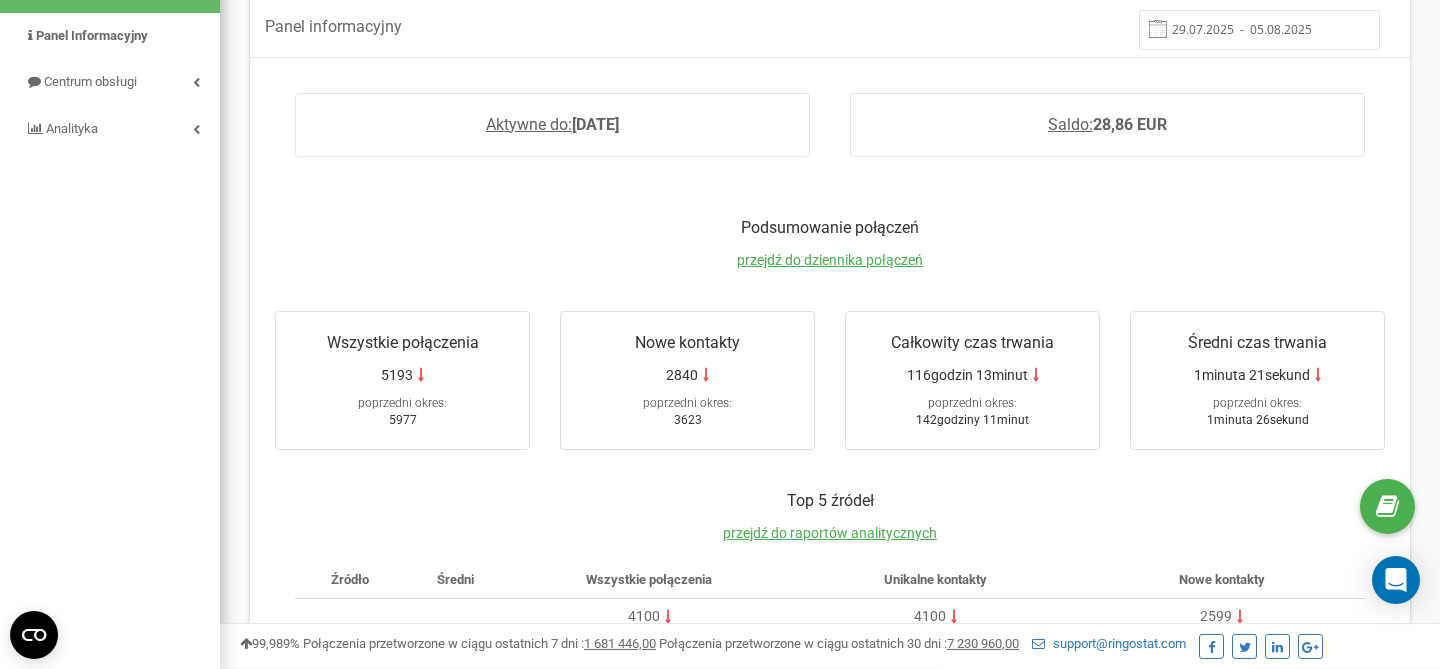 scroll, scrollTop: 0, scrollLeft: 0, axis: both 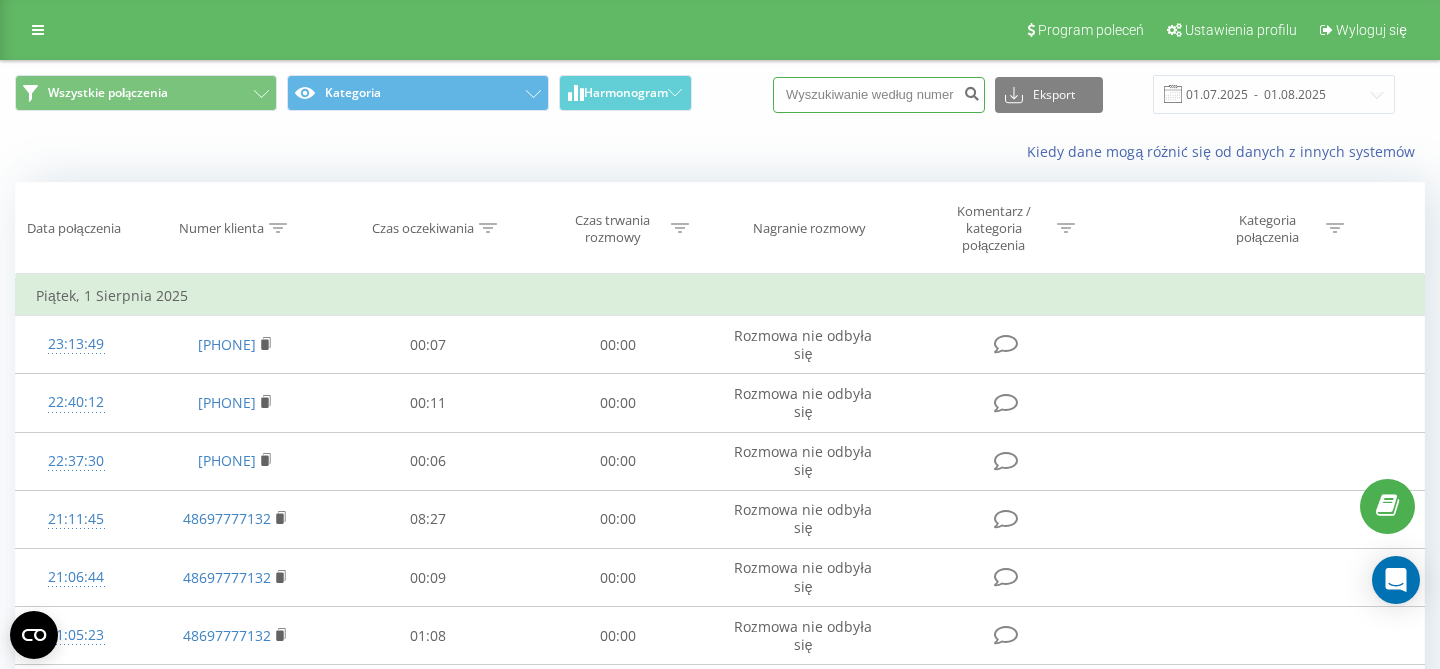 click at bounding box center [879, 95] 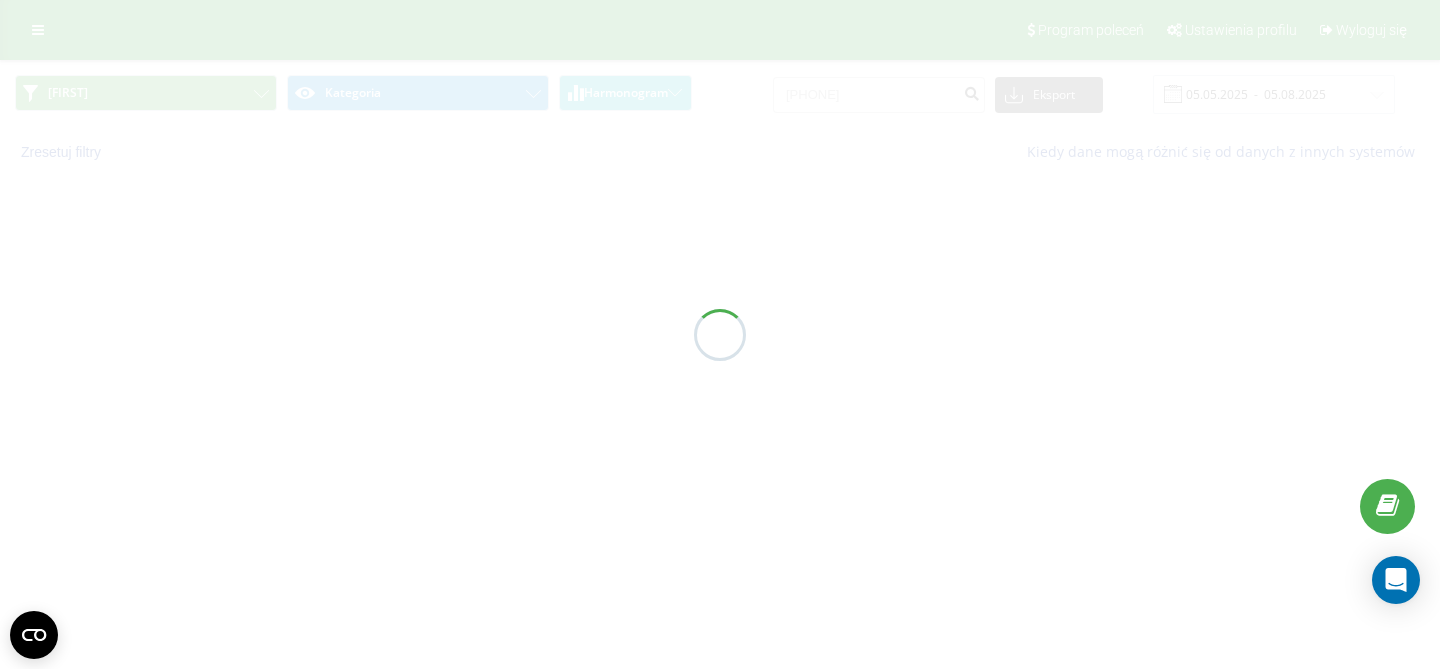 scroll, scrollTop: 0, scrollLeft: 0, axis: both 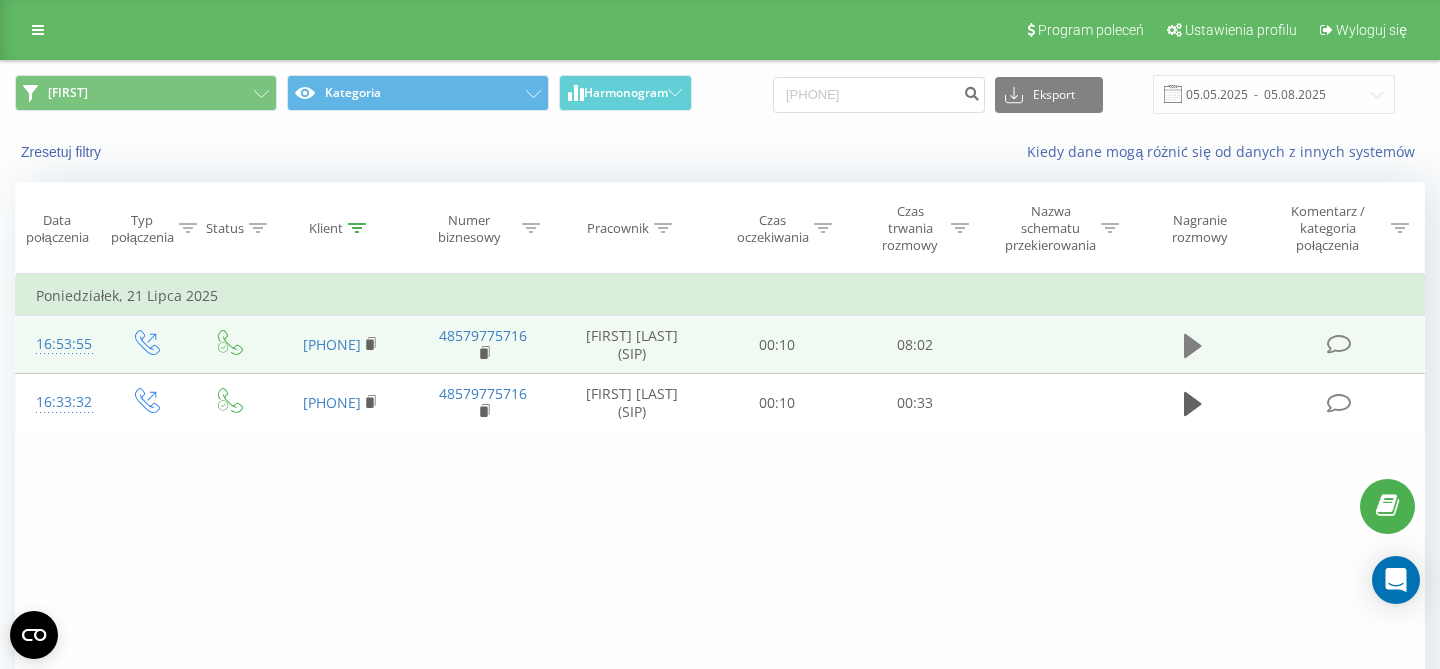 click 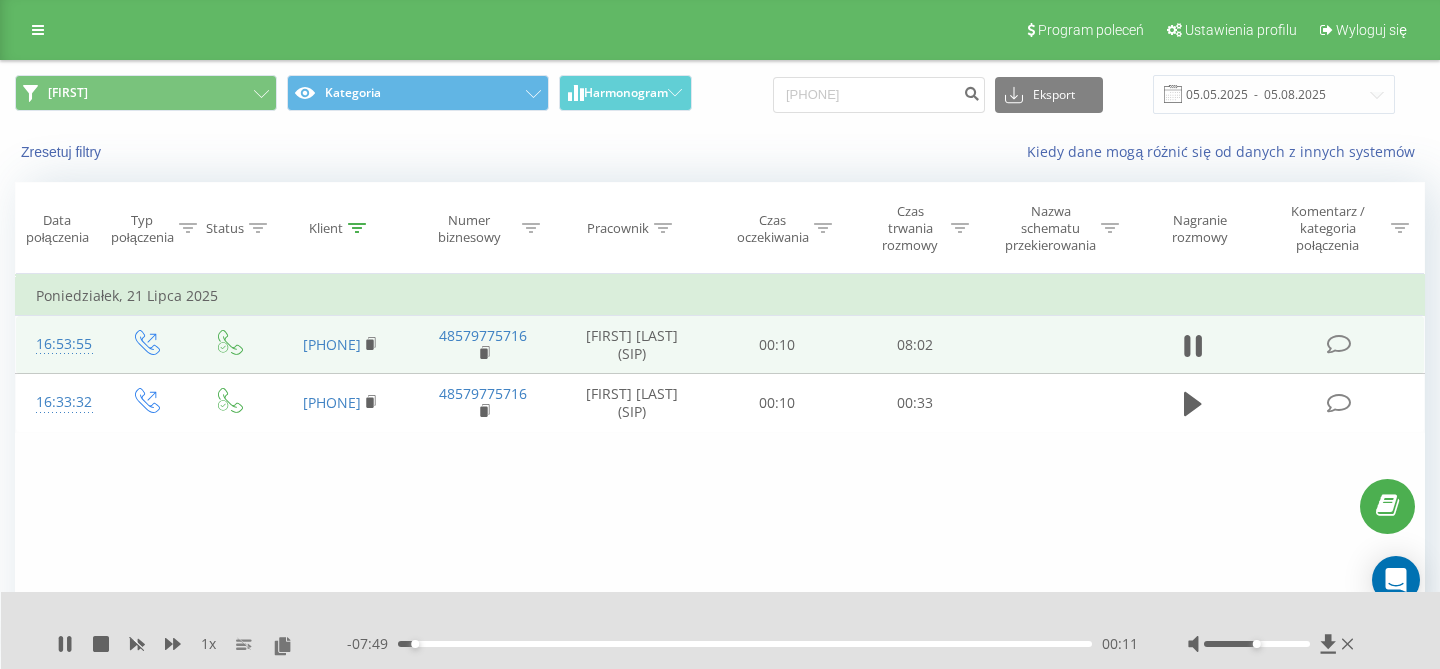 click on "00:11" at bounding box center [745, 644] 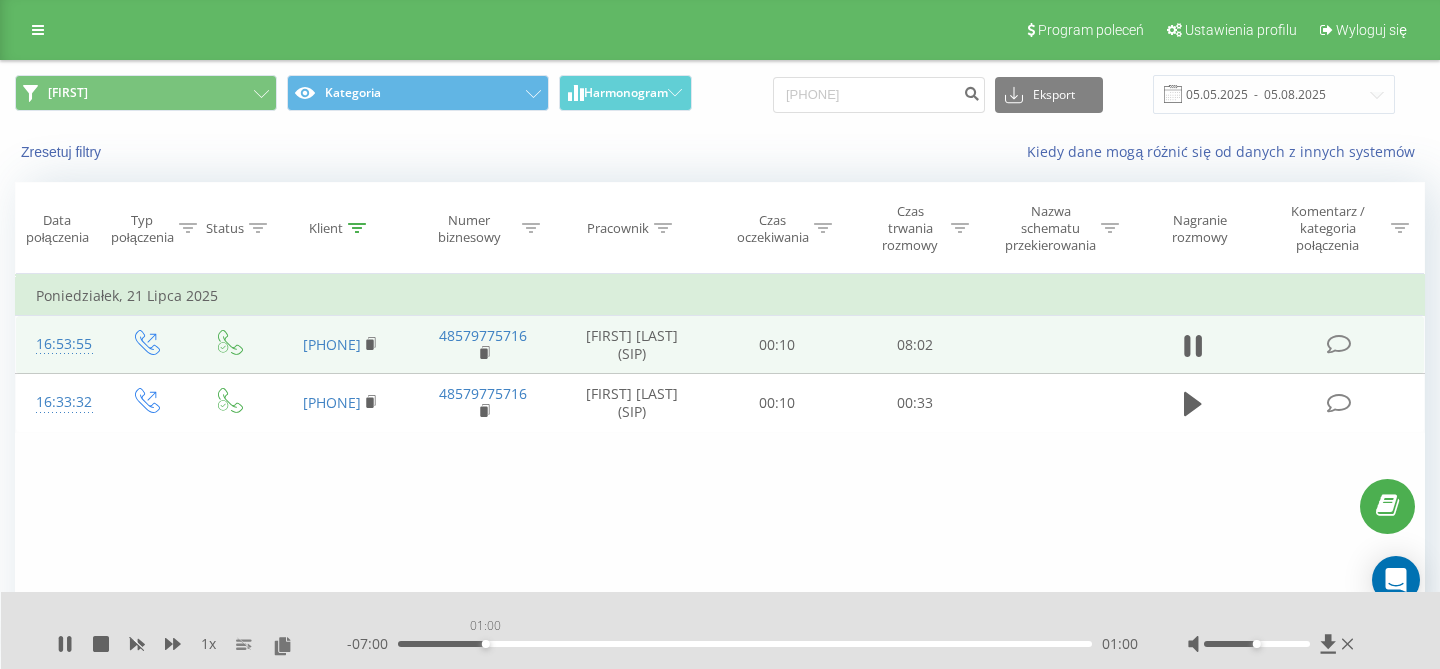 click on "01:00" at bounding box center (745, 644) 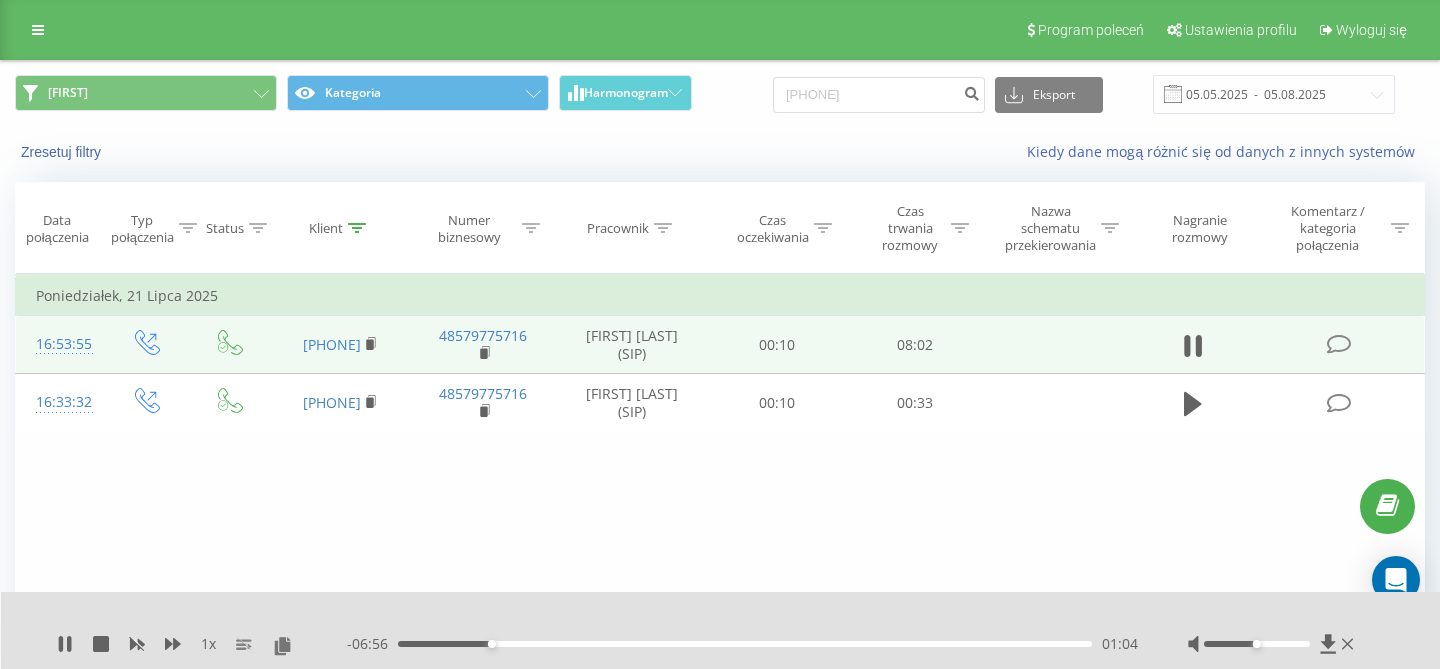 click on "01:04" at bounding box center [745, 644] 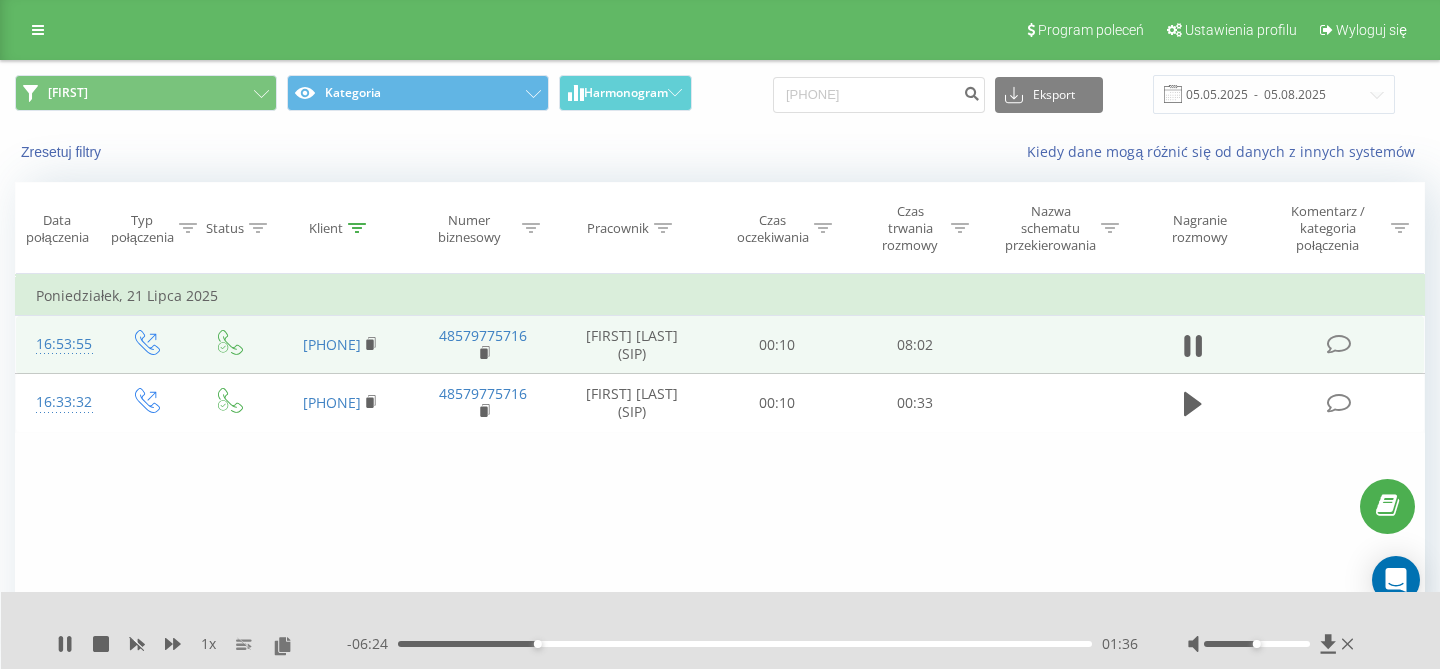 click on "01:36" at bounding box center [745, 644] 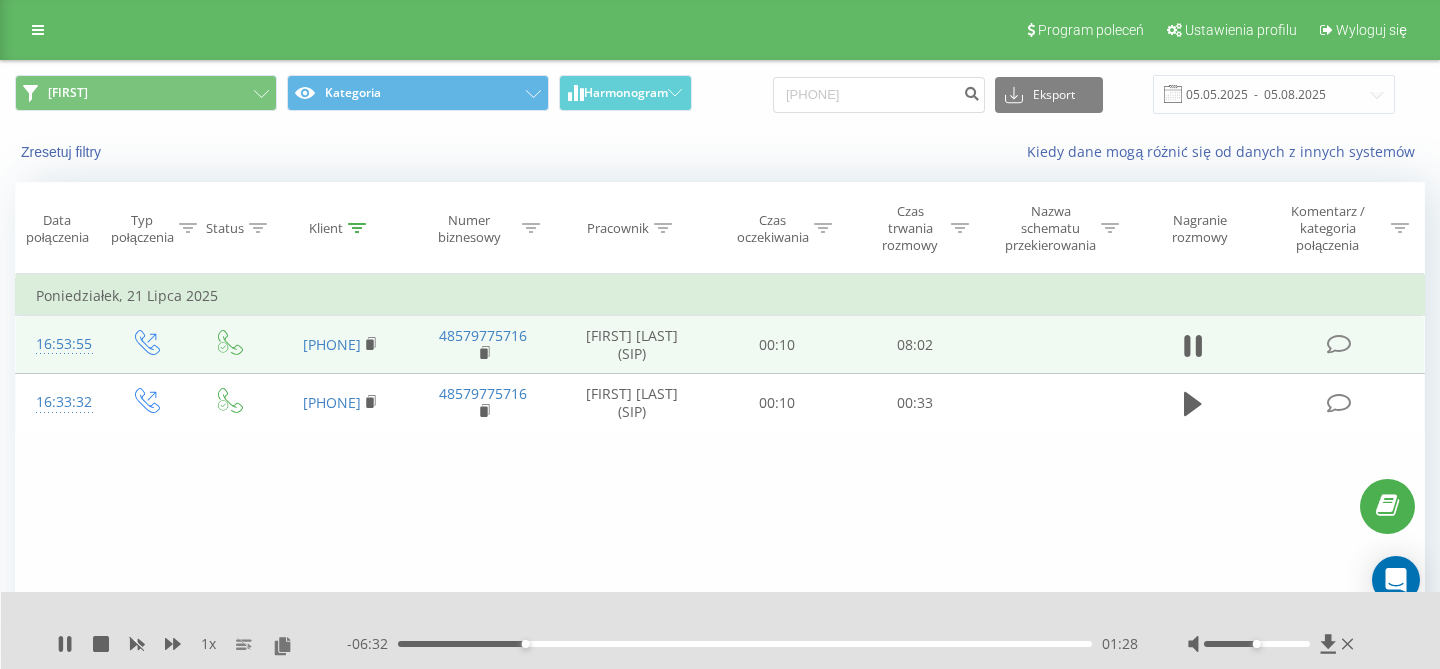 click on "01:28" at bounding box center (745, 644) 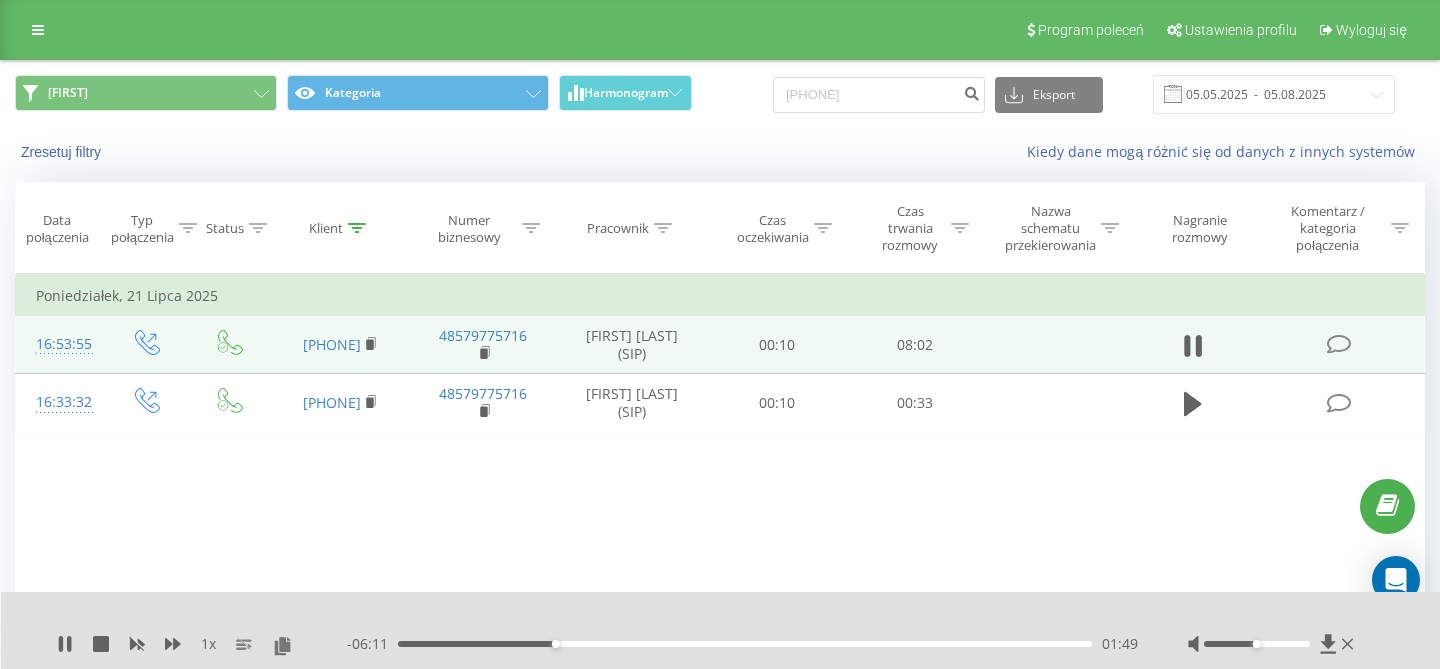 click on "01:49" at bounding box center [745, 644] 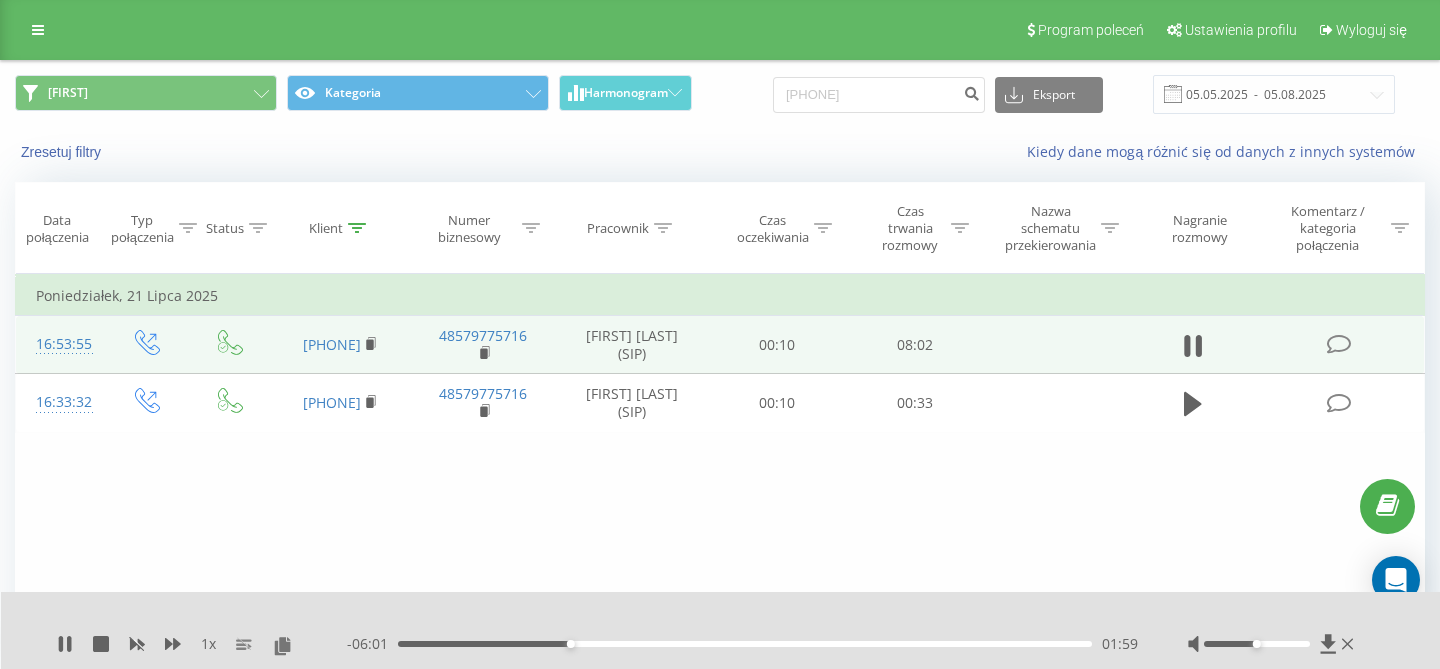 click on "01:59" at bounding box center [745, 644] 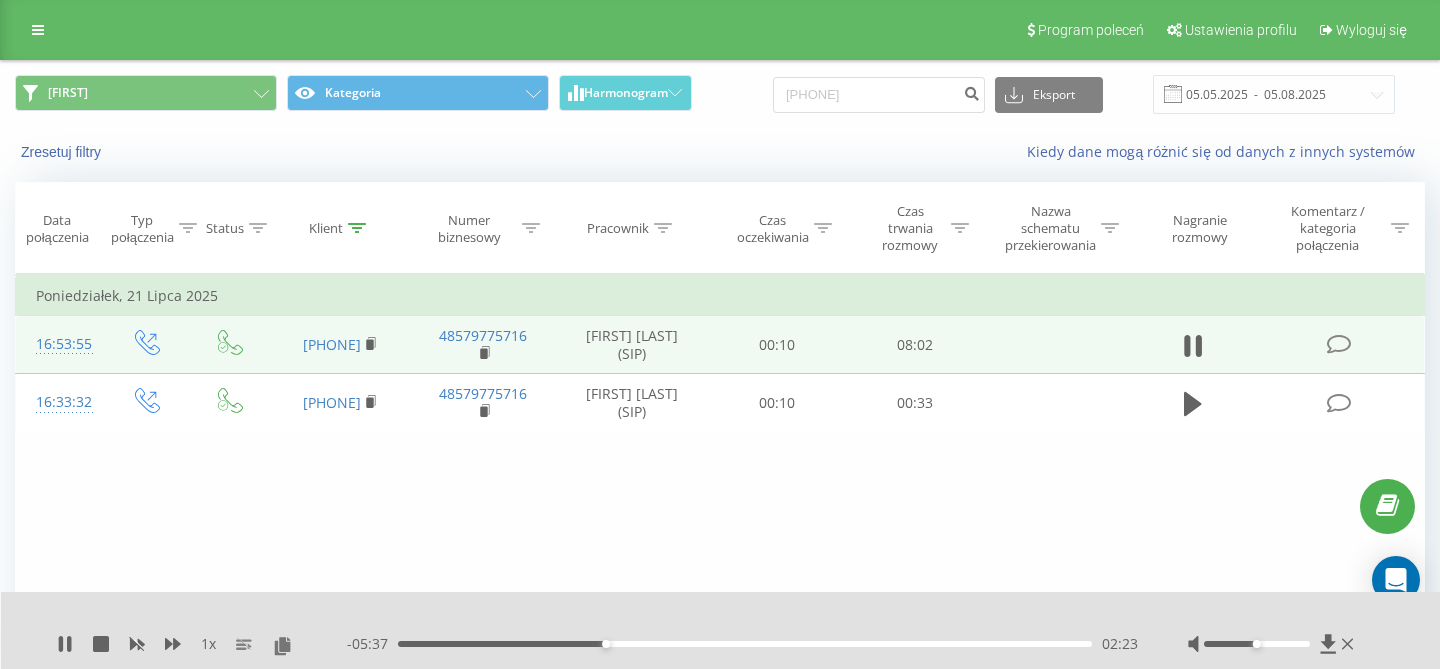 click on "02:23" at bounding box center (606, 644) 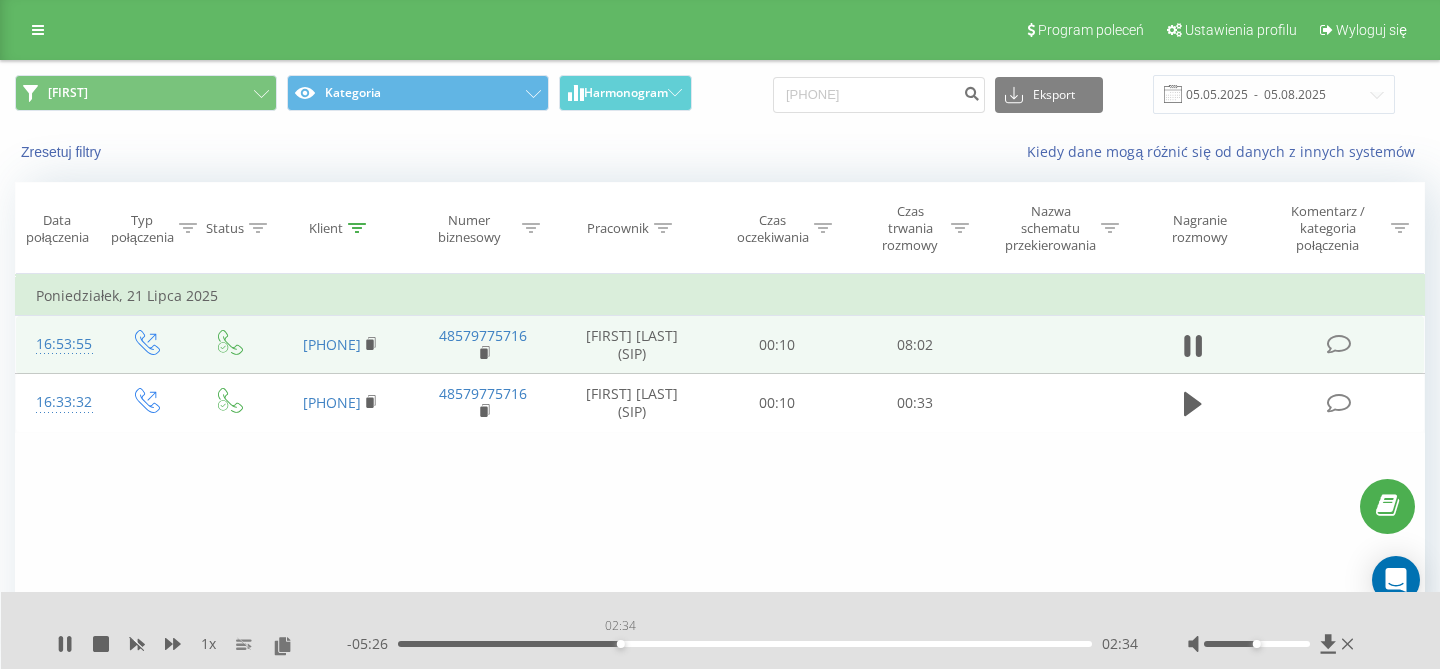 click on "02:34" at bounding box center [745, 644] 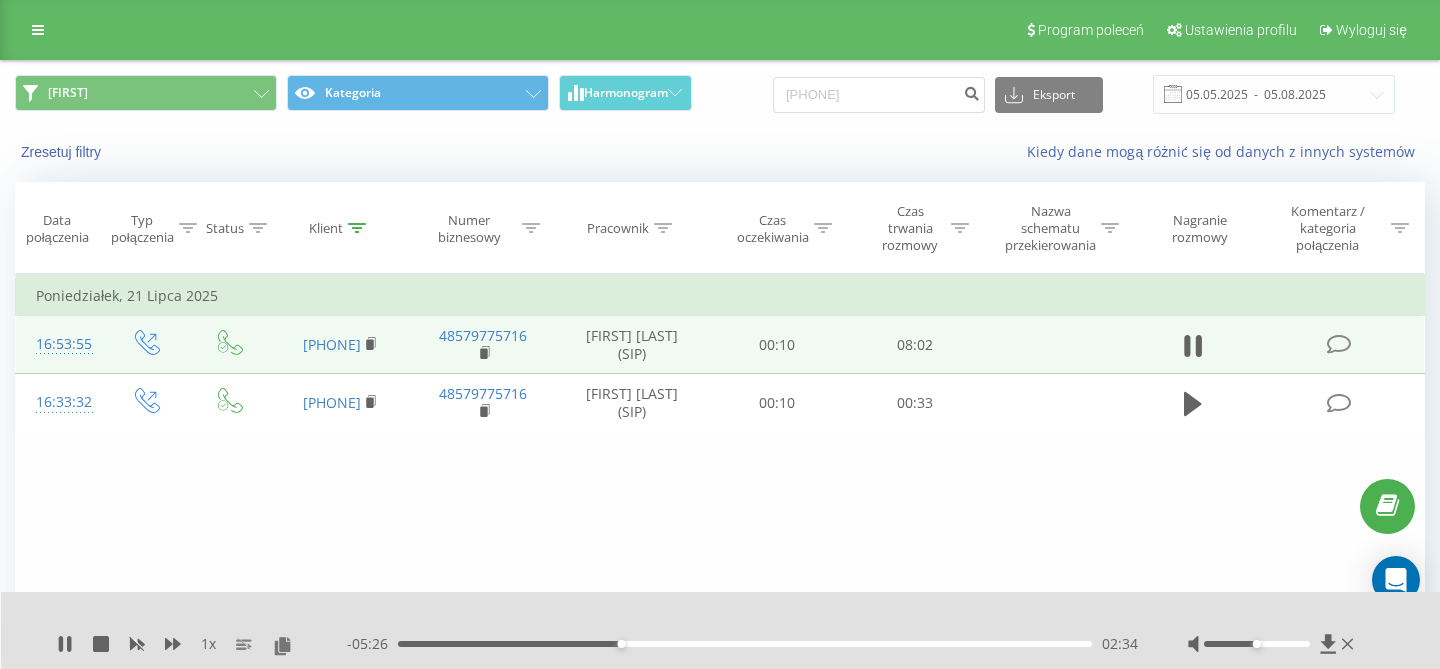click on "02:34" at bounding box center [745, 644] 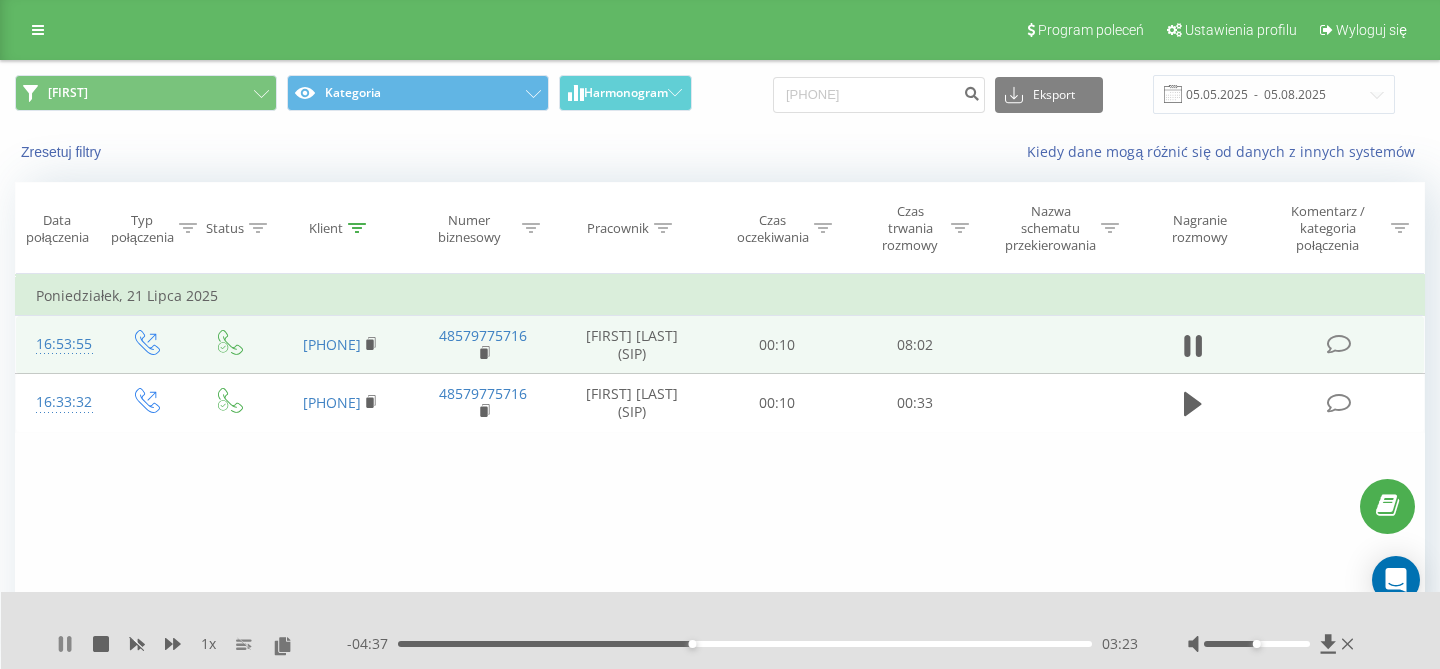 click 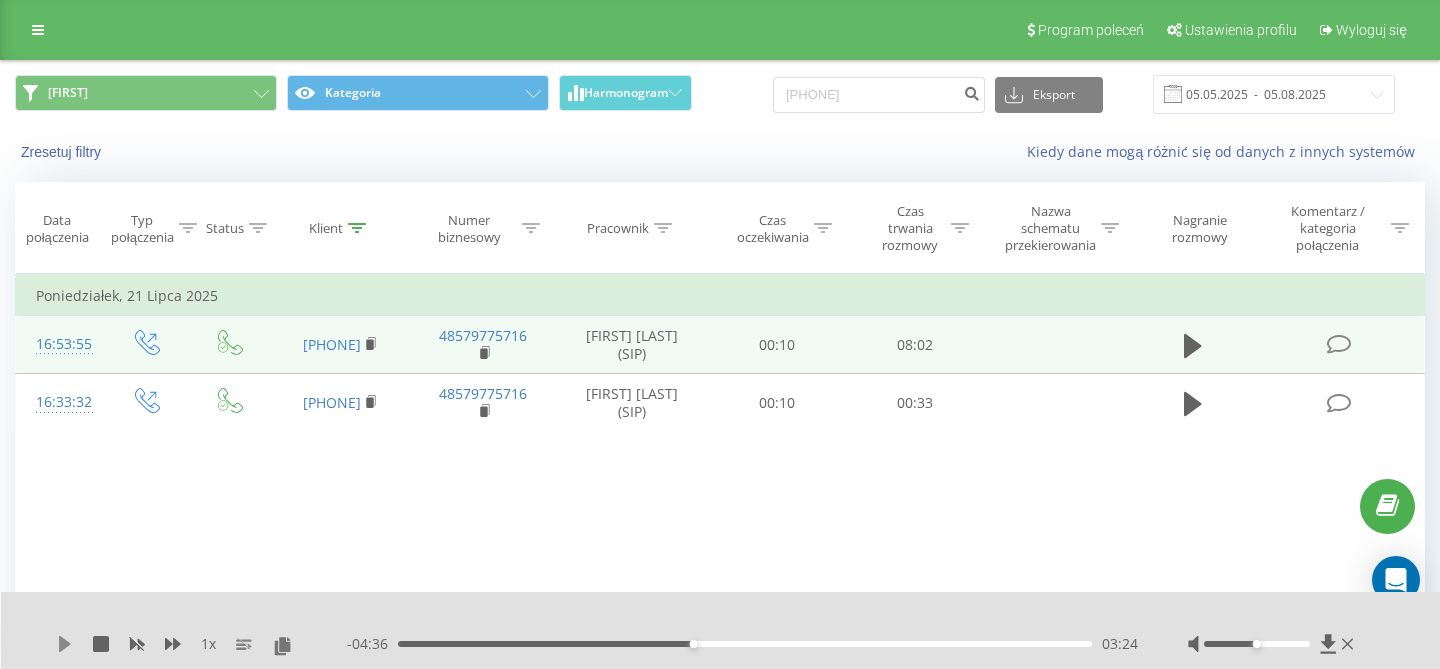 click 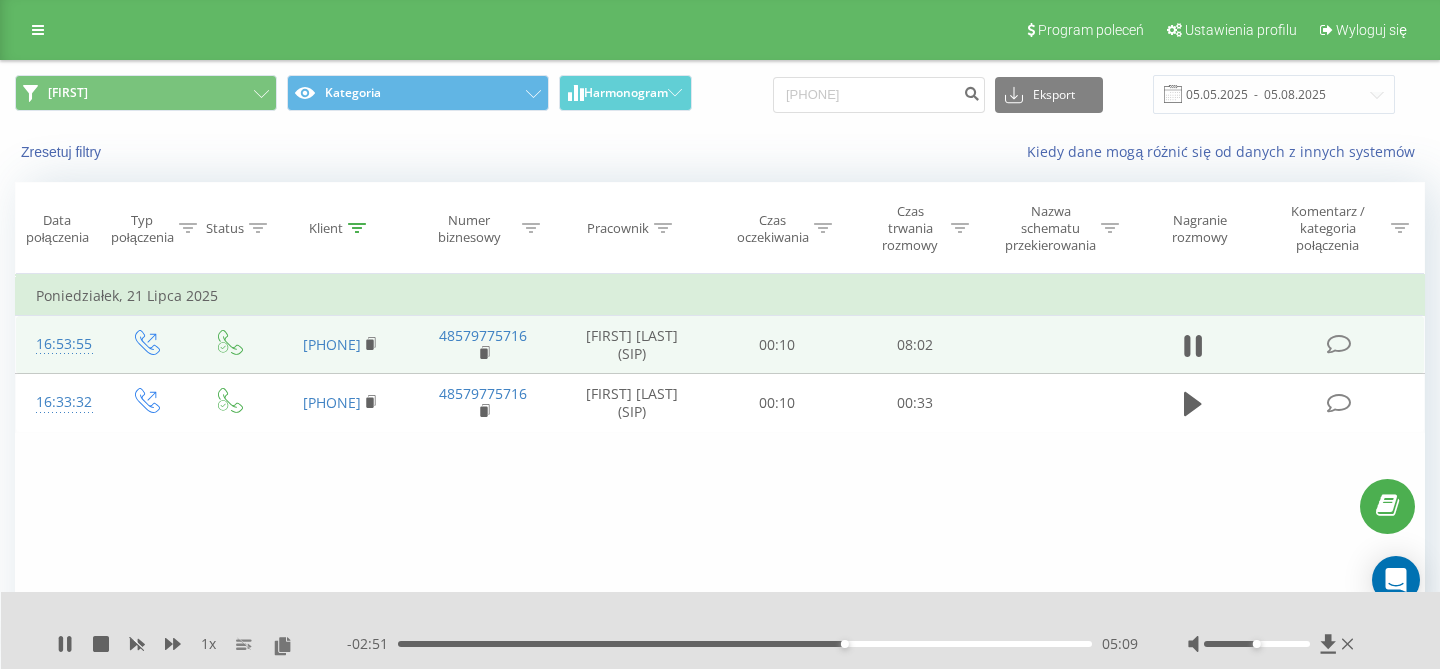 click at bounding box center (1193, 345) 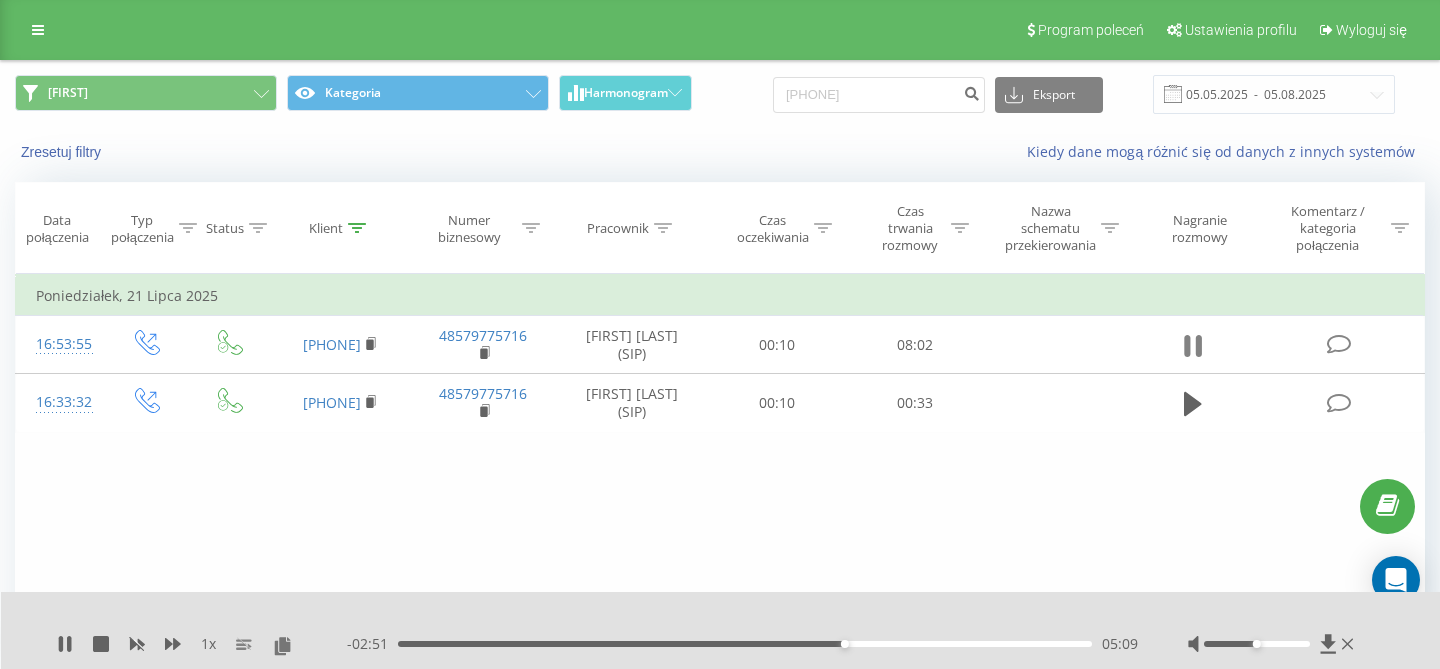 click 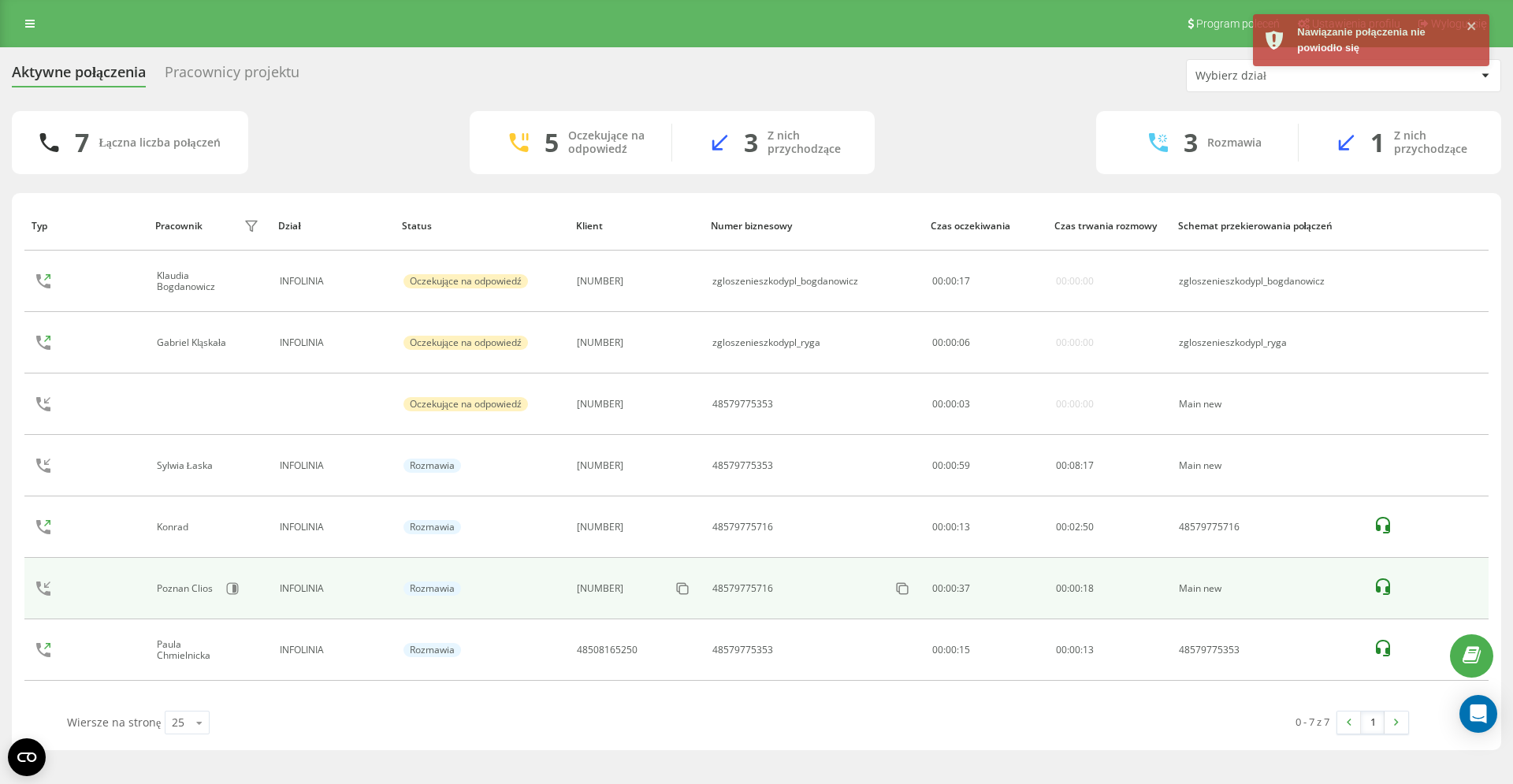 scroll, scrollTop: 0, scrollLeft: 0, axis: both 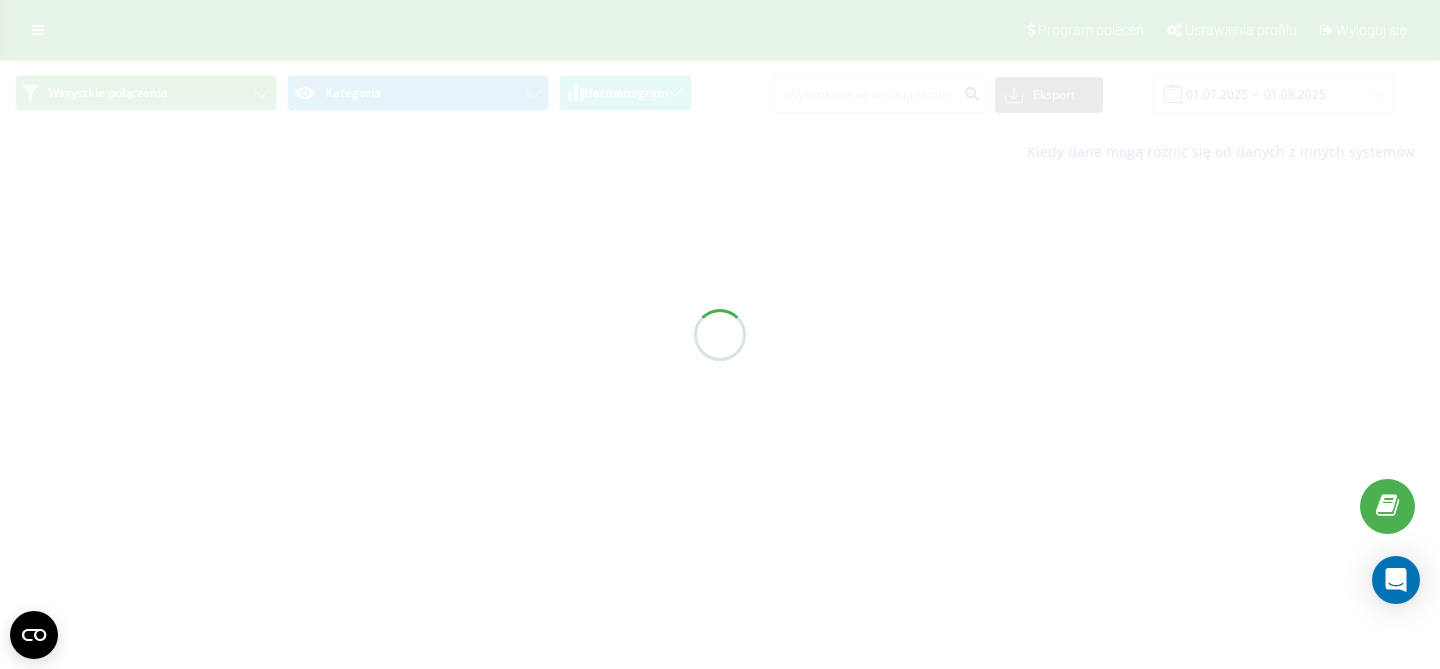 click on "Wszystkie połączenia Kategoria Harmonogram Eksport .csv .xls .xlsx [DATE]  -  [DATE] Kiedy dane mogą różnić się od danych z innych systemów" at bounding box center (720, 118) 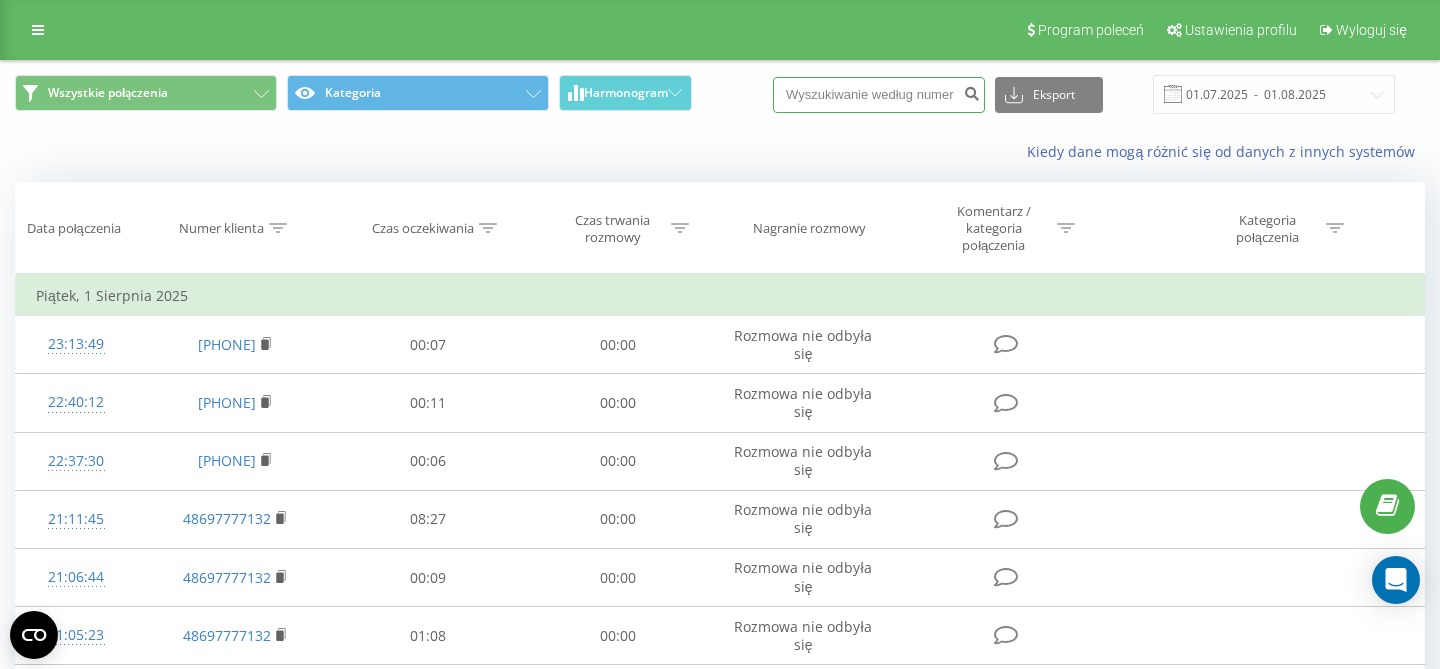 click at bounding box center [879, 95] 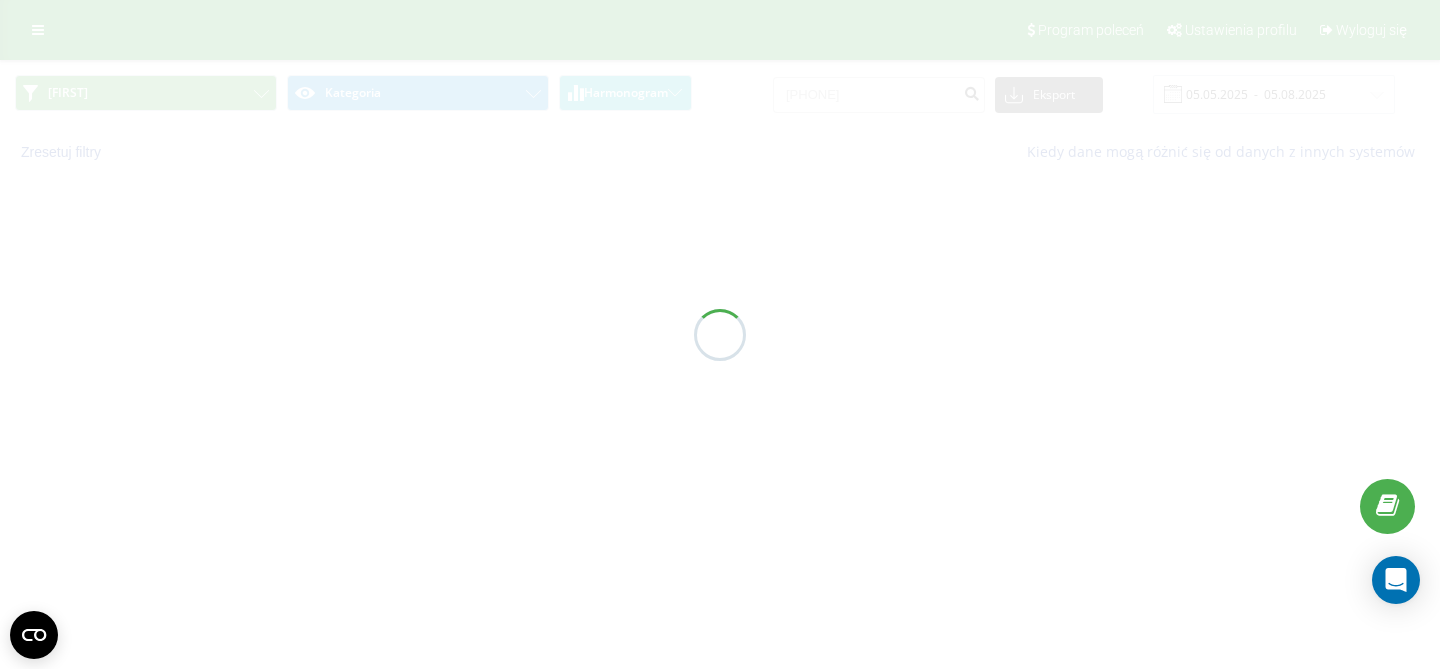 scroll, scrollTop: 0, scrollLeft: 0, axis: both 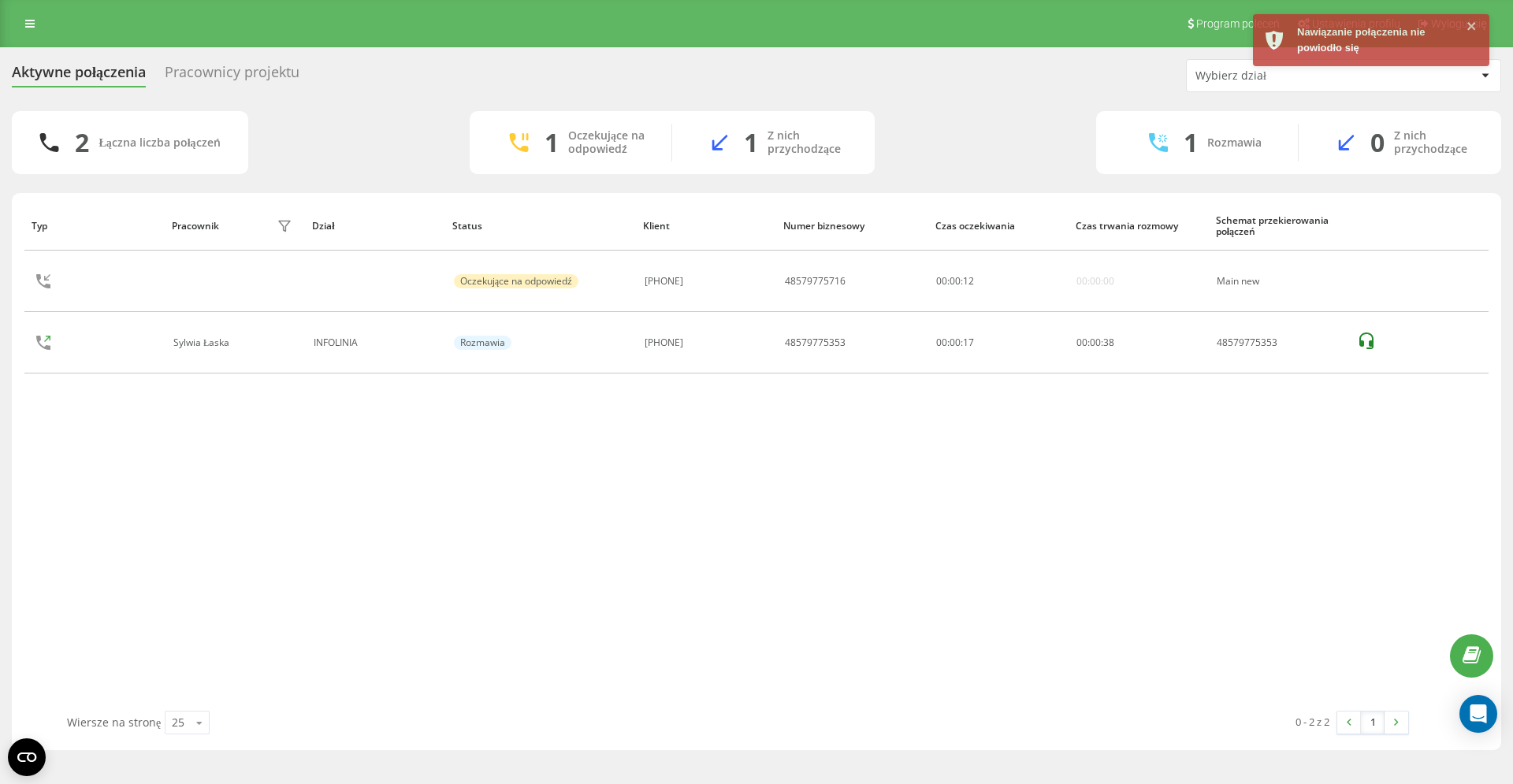 click on "Typ Pracownik  filtra  Dział Status Klient Numer biznesowy Czas oczekiwania Czas trwania rozmowy Schemat przekierowania połączeń Oczekujące na odpowiedź [PHONE] [PHONE] 00 : 00 : 12 00:00:00 Main new  [FIRST] [LAST] INFOLINIA Rozmawia [PHONE] [PHONE] 00:00:17 00 : 00 : 38 [PHONE]" at bounding box center [756, 455] 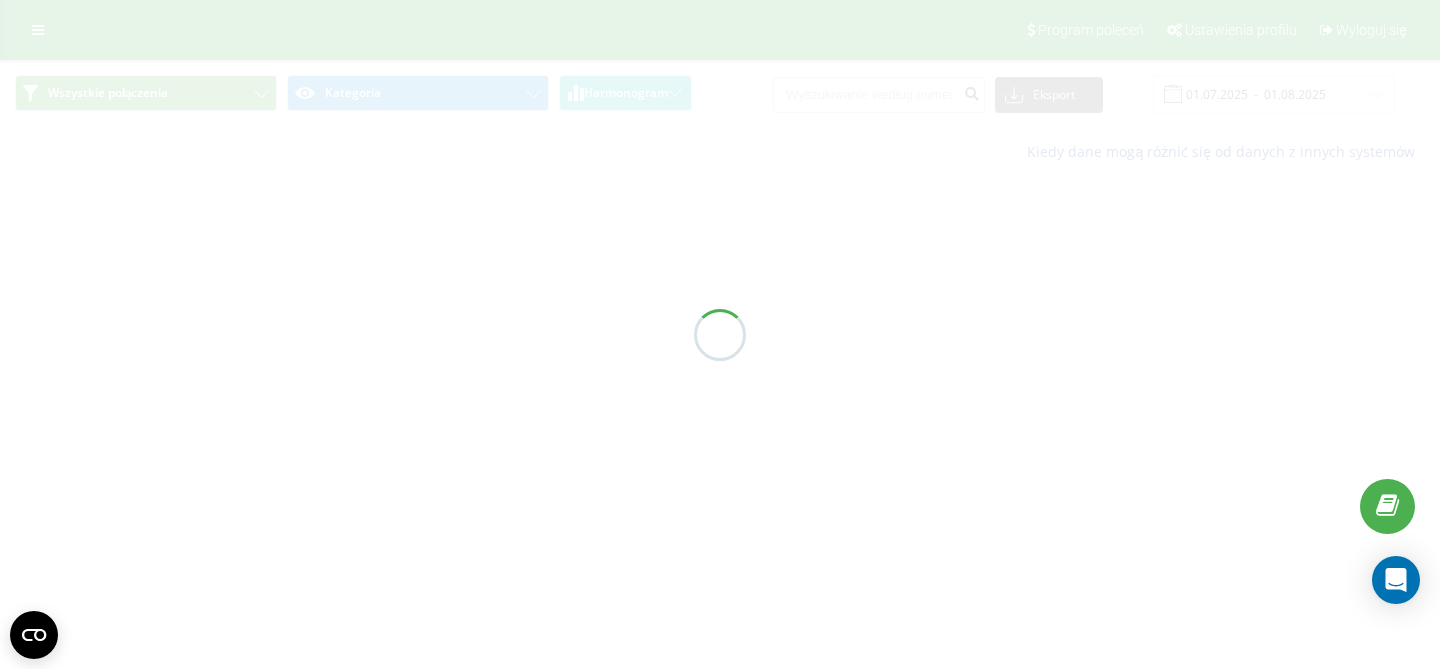 scroll, scrollTop: 0, scrollLeft: 0, axis: both 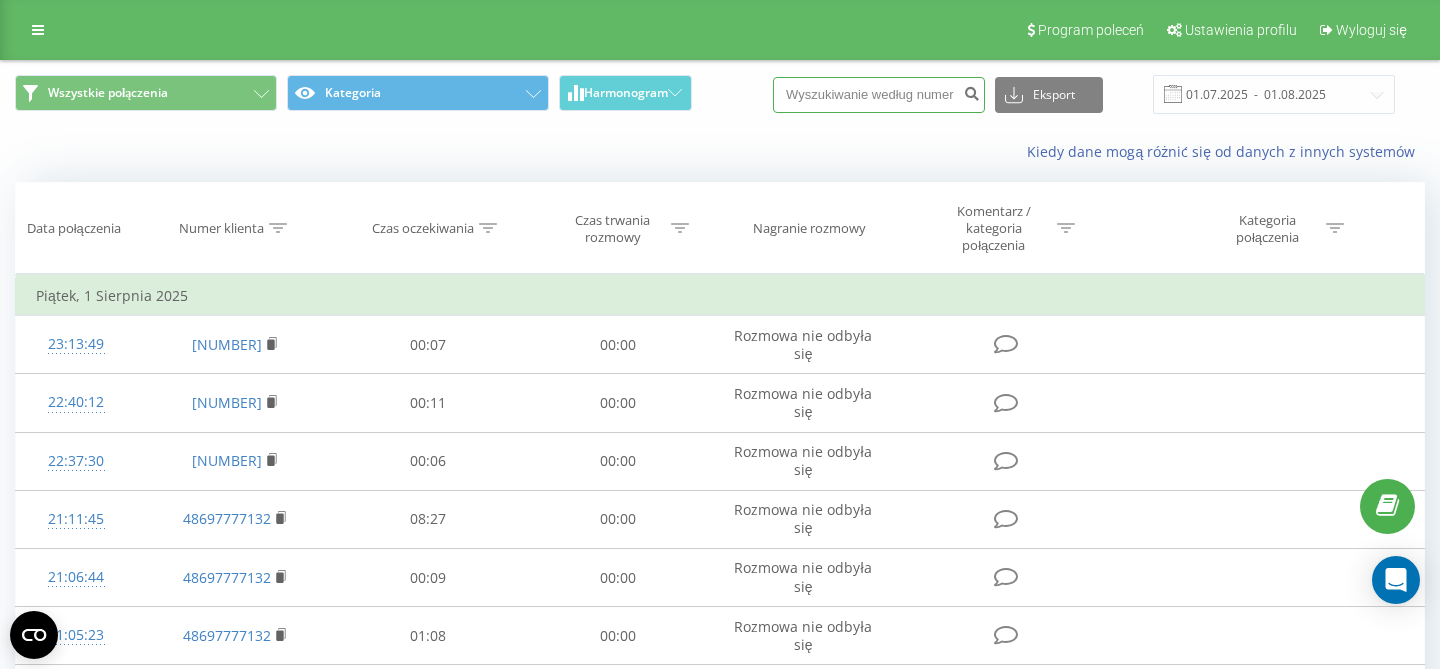 click at bounding box center (879, 95) 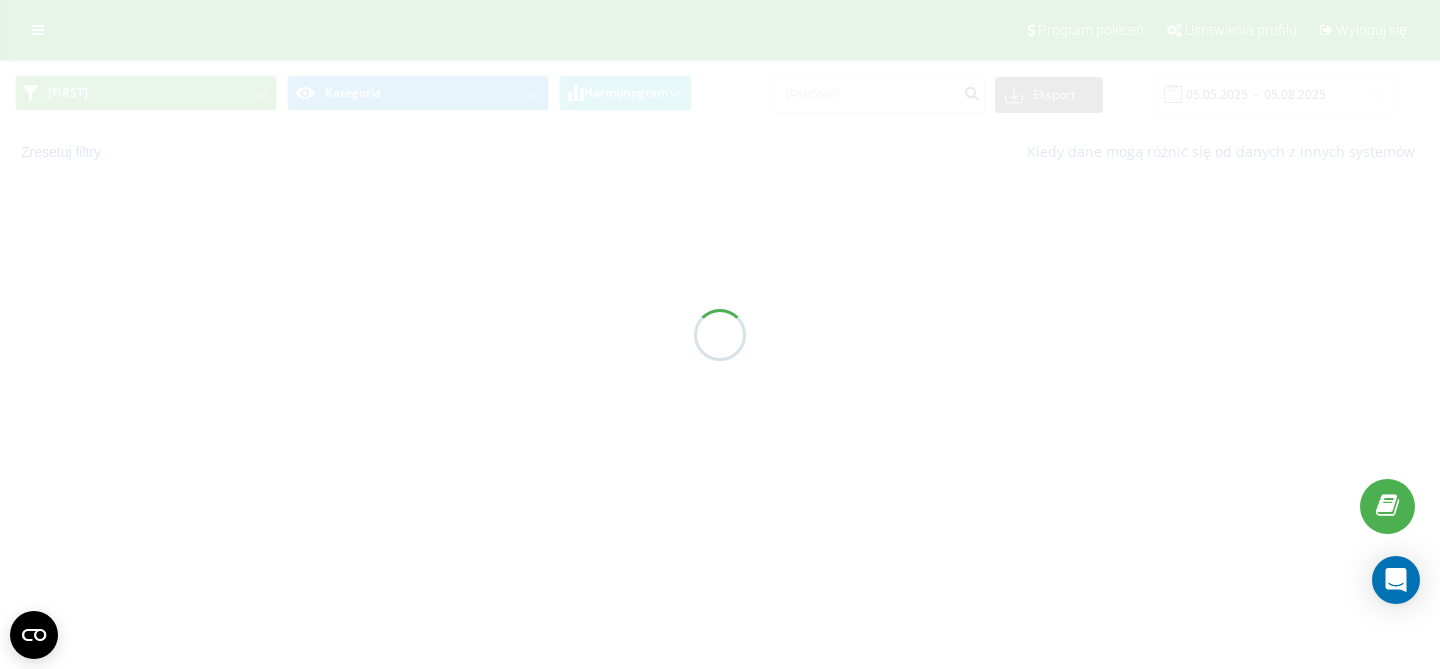 scroll, scrollTop: 0, scrollLeft: 0, axis: both 